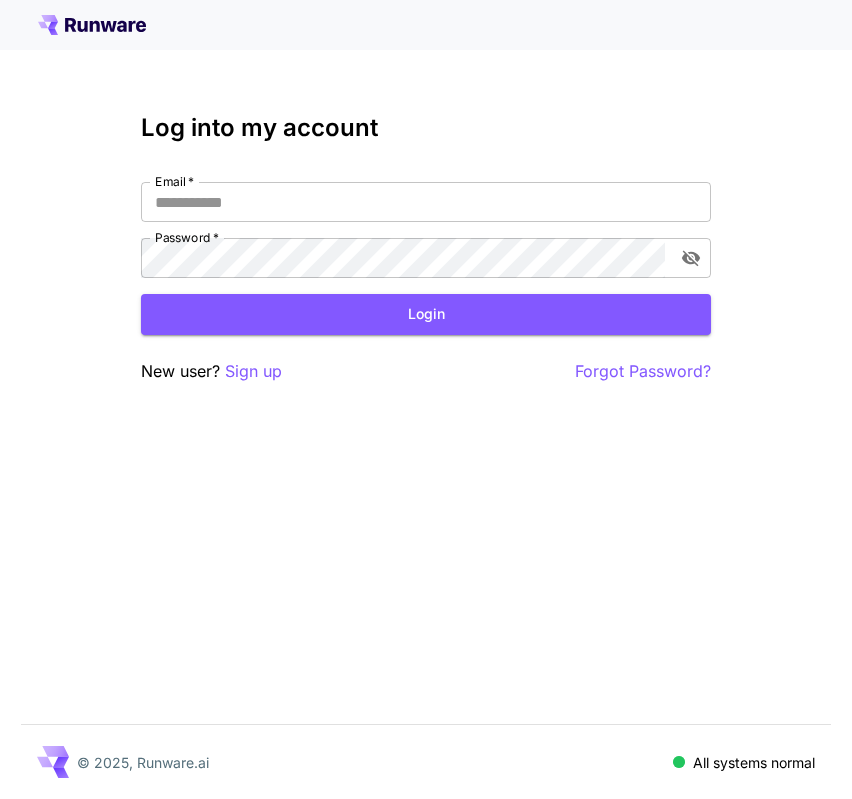 scroll, scrollTop: 0, scrollLeft: 0, axis: both 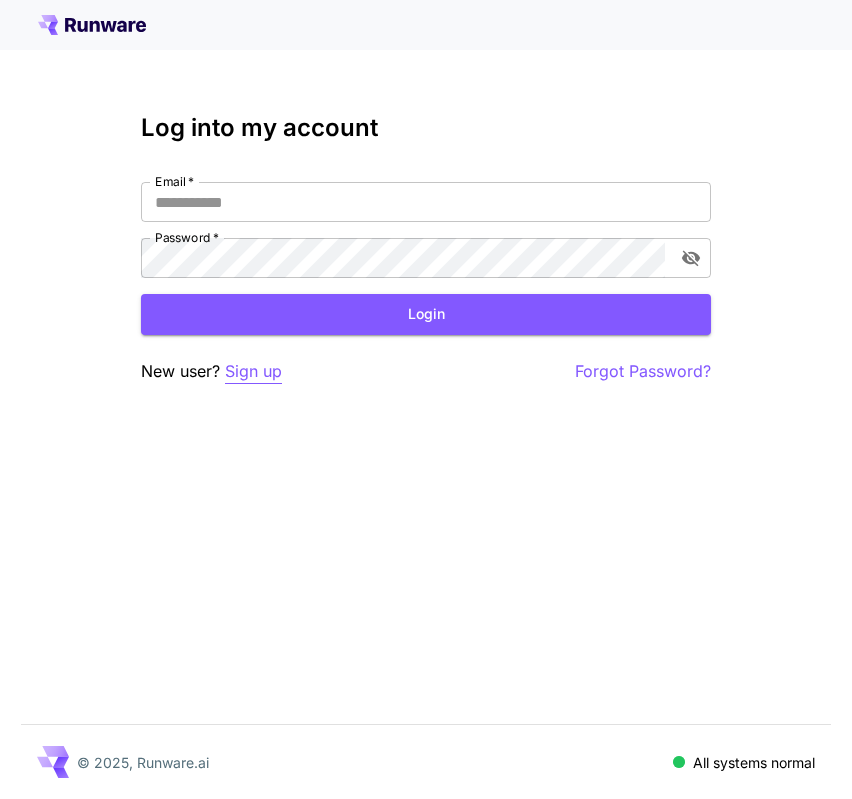 click on "Sign up" at bounding box center [253, 371] 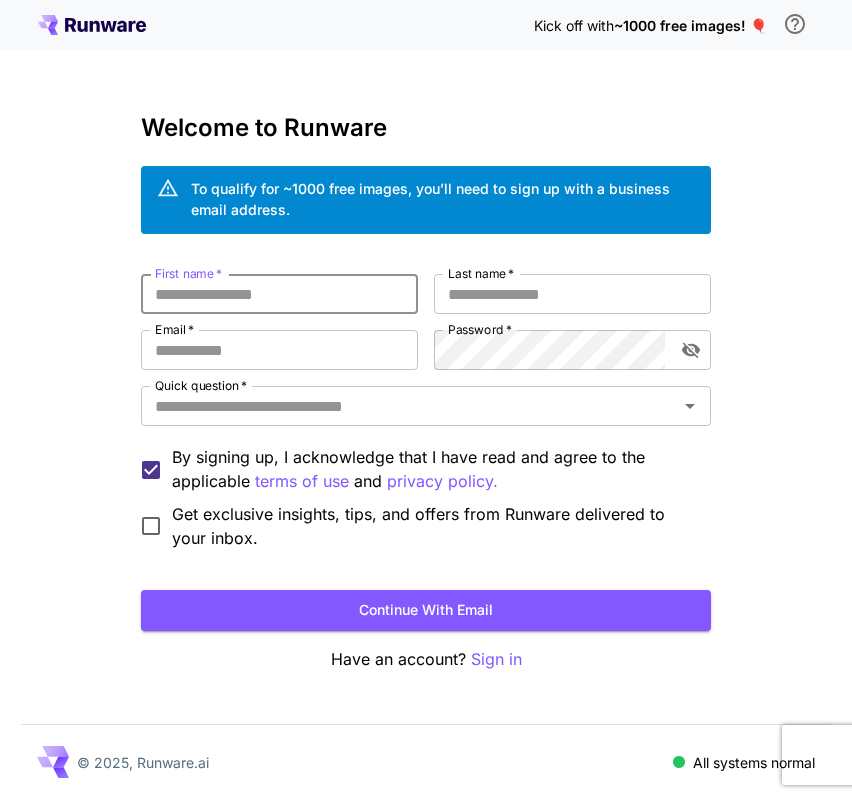 click on "First name   *" at bounding box center [279, 294] 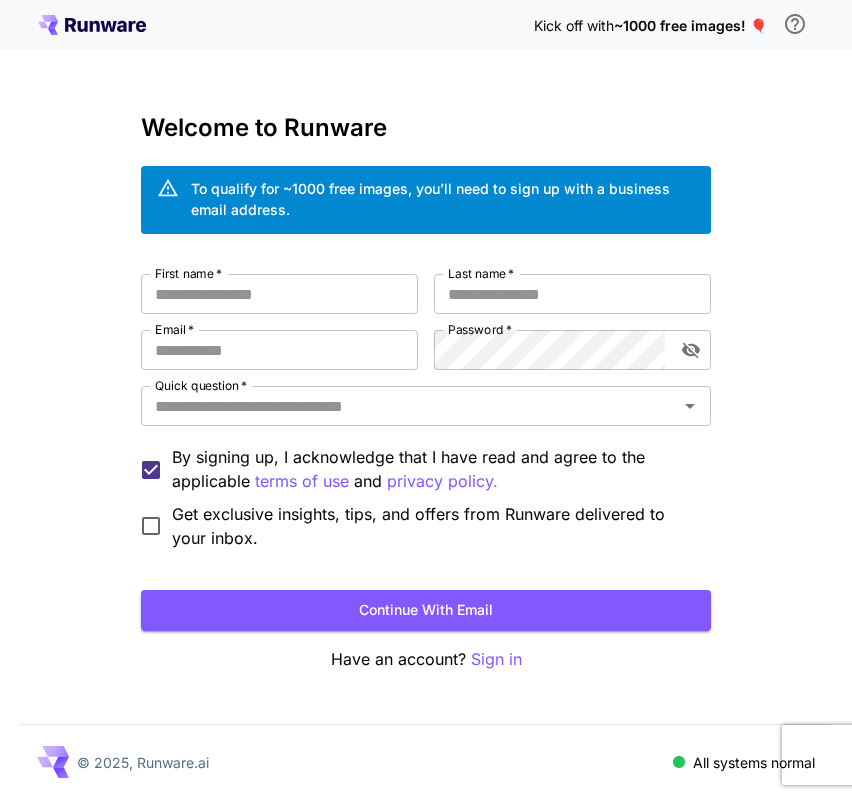 click on "~1000 free images! 🎈" at bounding box center [690, 25] 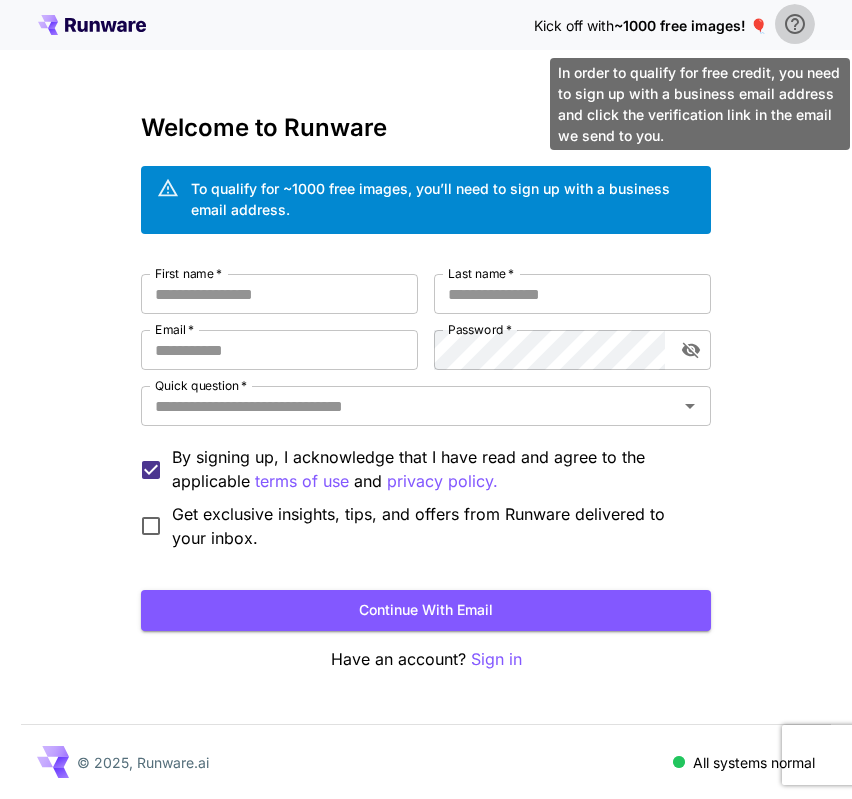 click 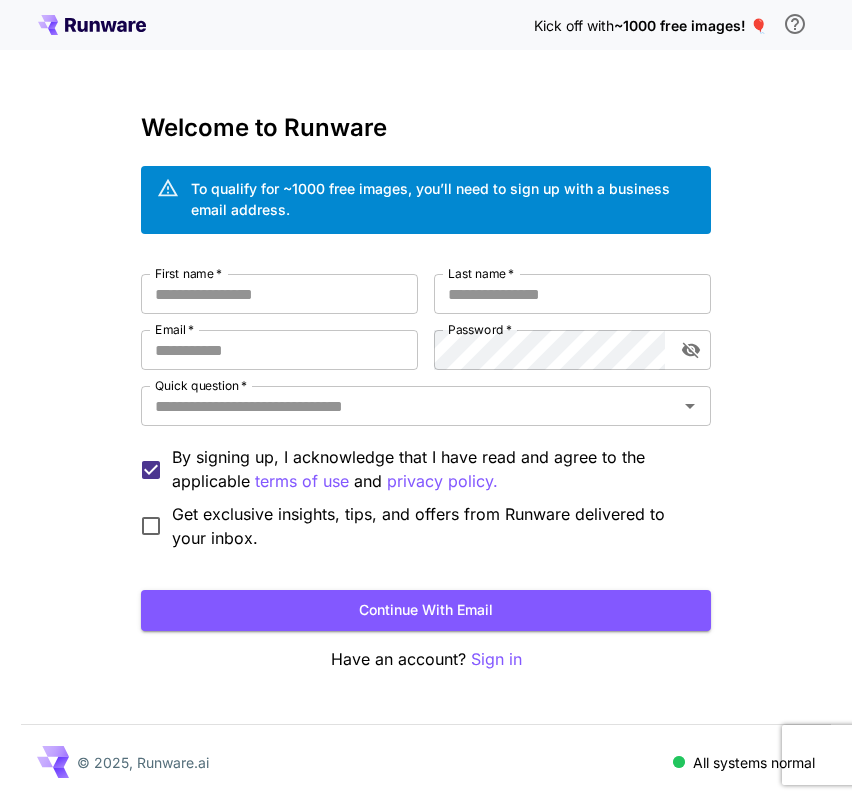 click 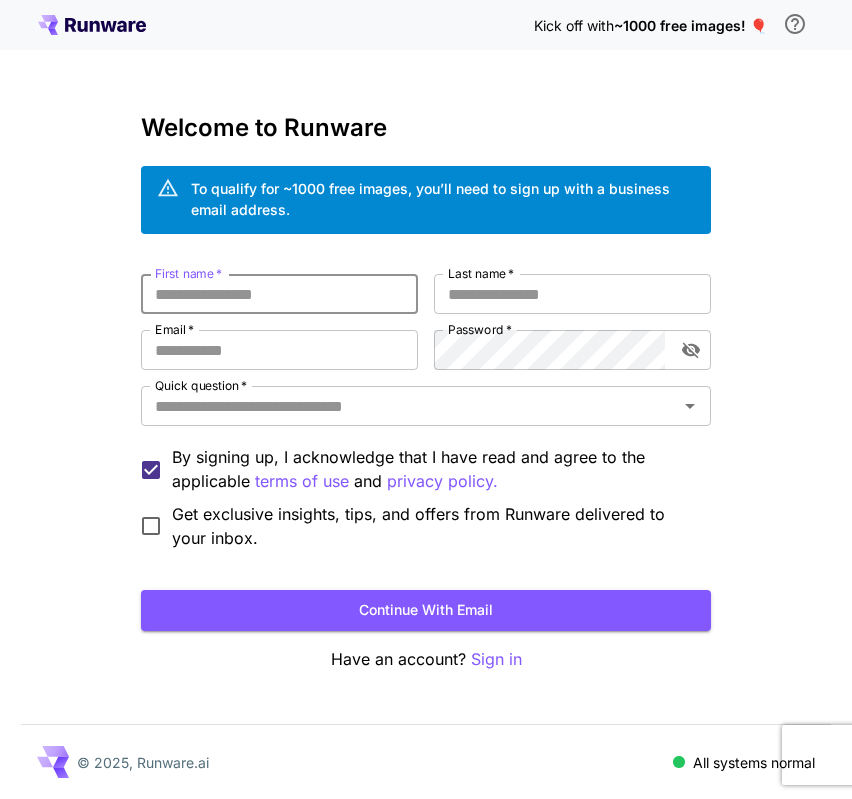click on "First name   *" at bounding box center [279, 294] 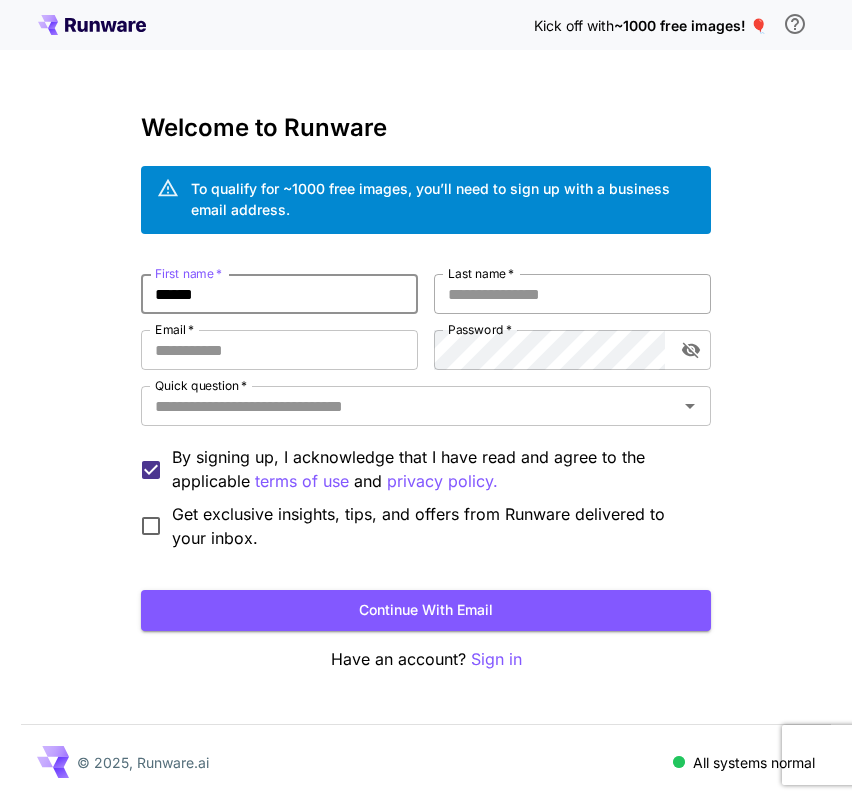 type on "******" 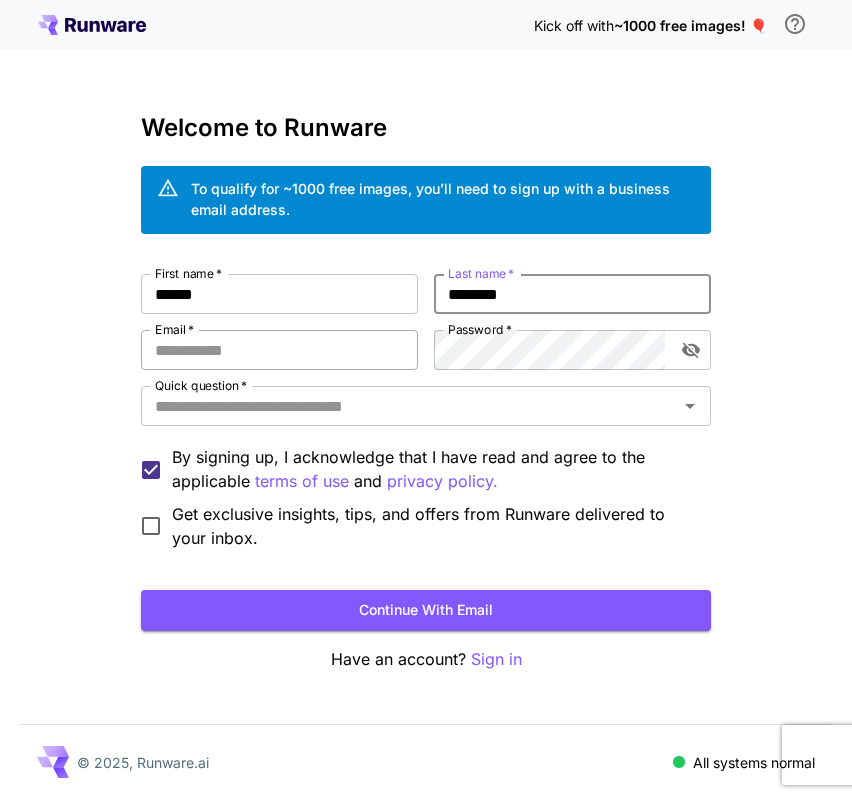 type on "********" 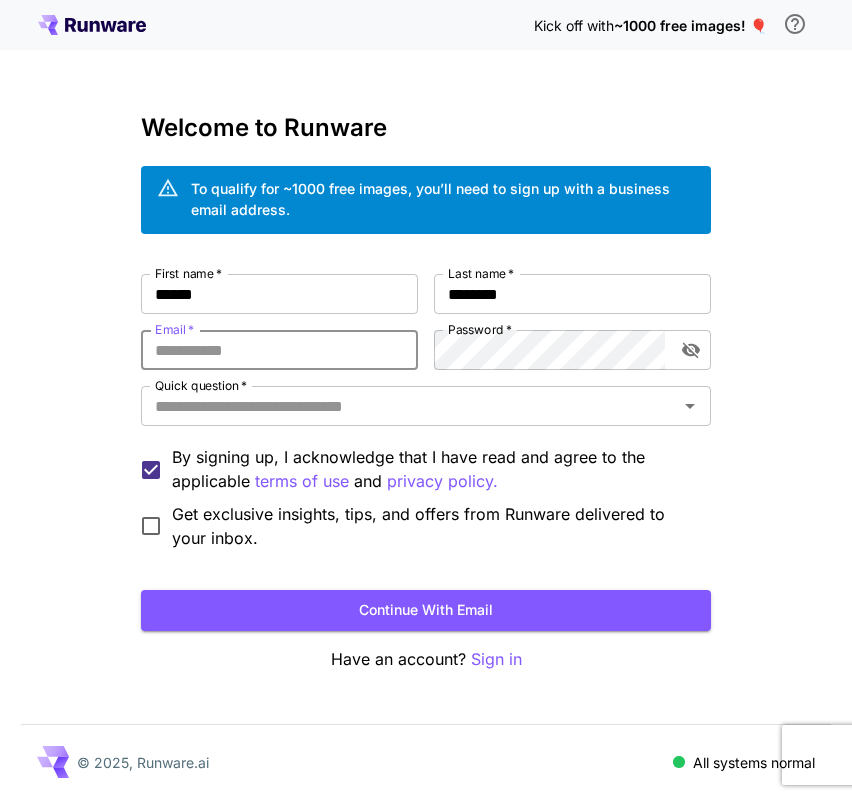 type on "**********" 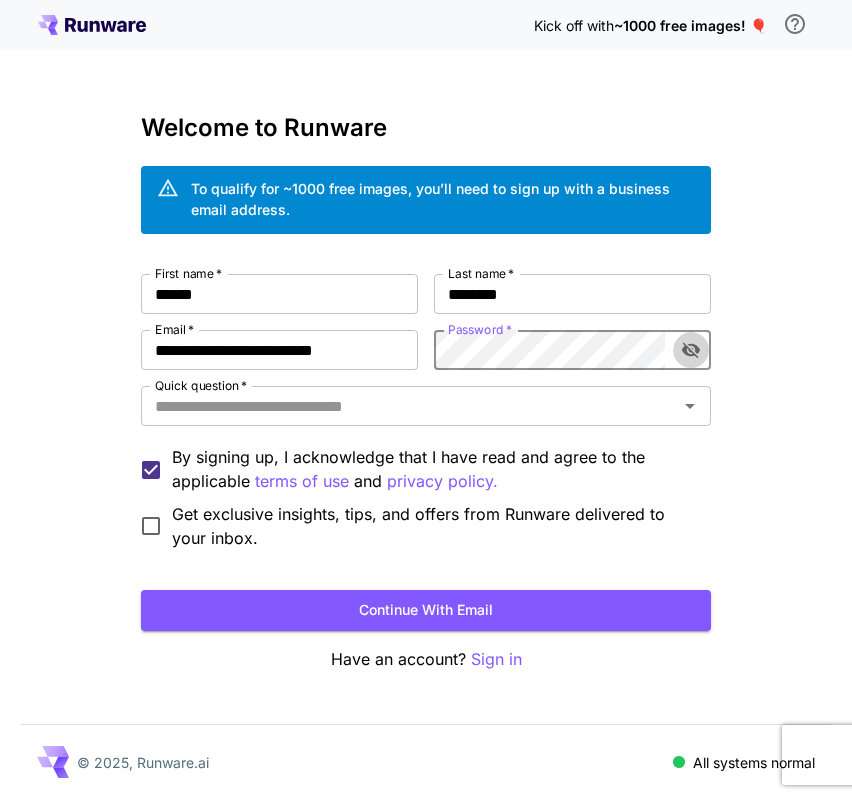 click 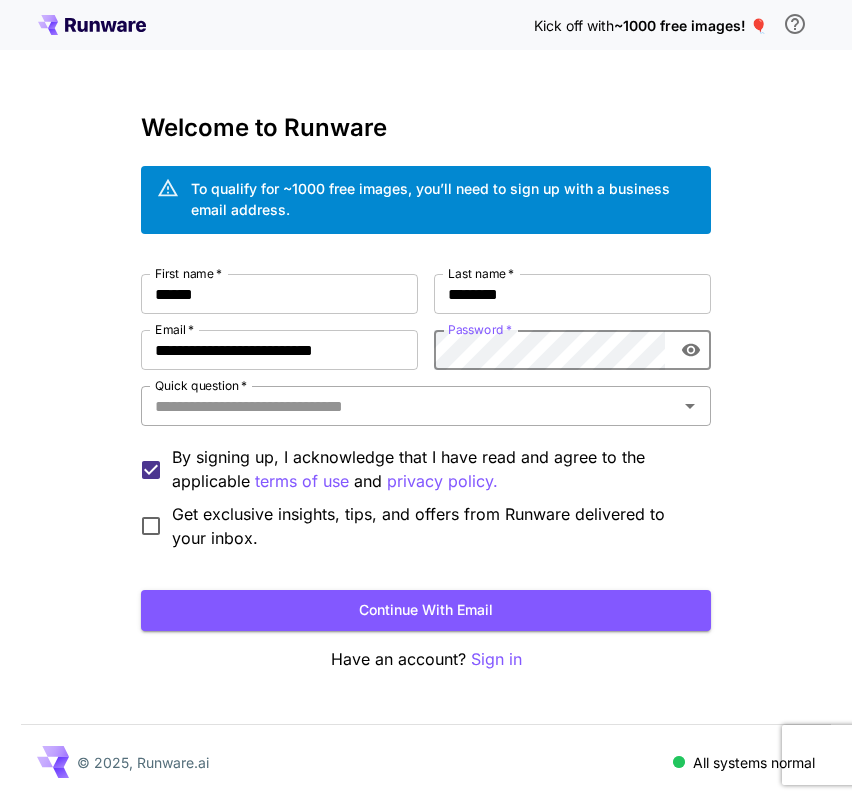 click on "Quick question   *" at bounding box center (409, 406) 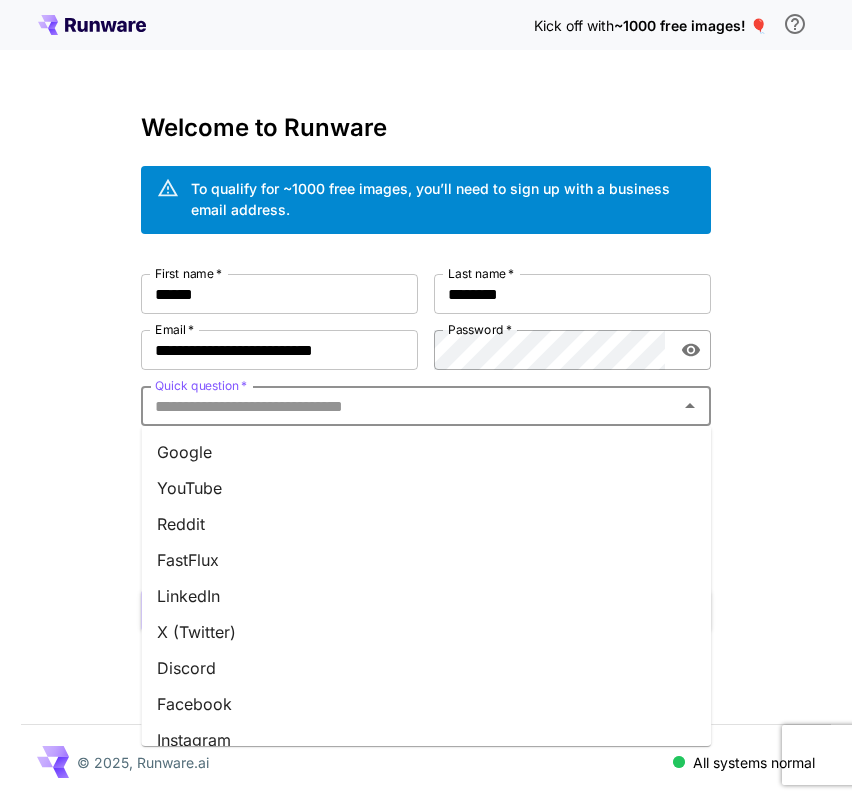 click on "YouTube" at bounding box center [426, 488] 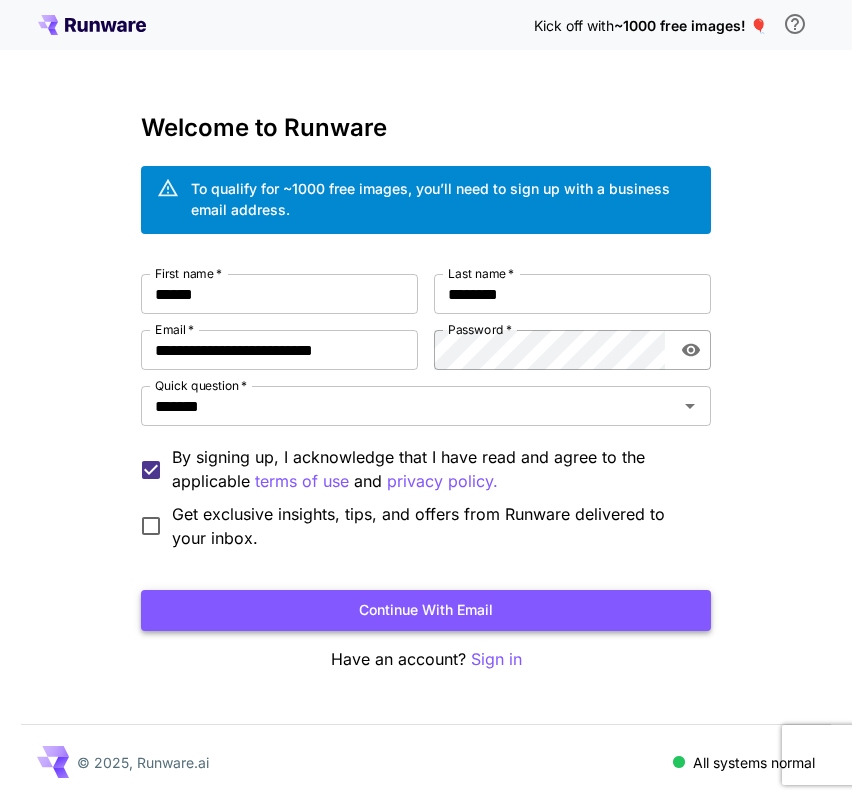 click on "Continue with email" at bounding box center (426, 610) 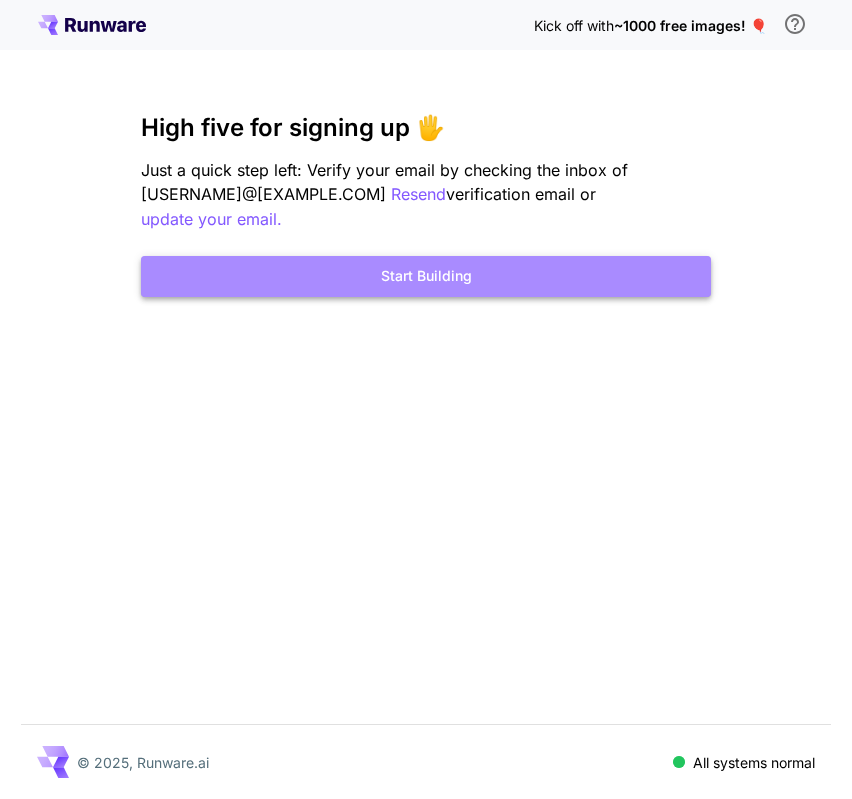 click on "Start Building" at bounding box center [426, 276] 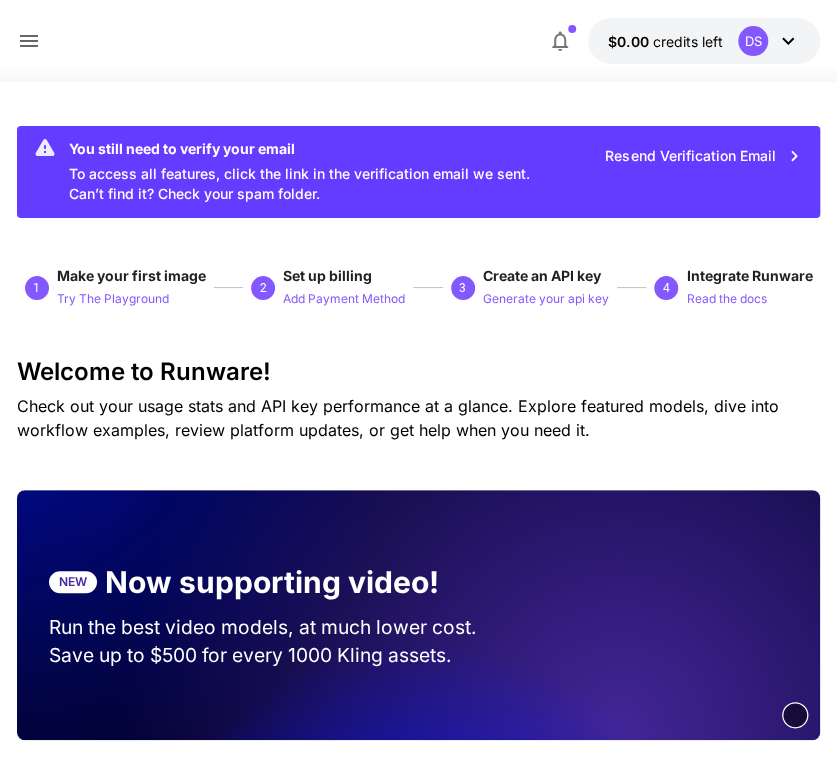 click on "Resend Verification Email" at bounding box center (703, 156) 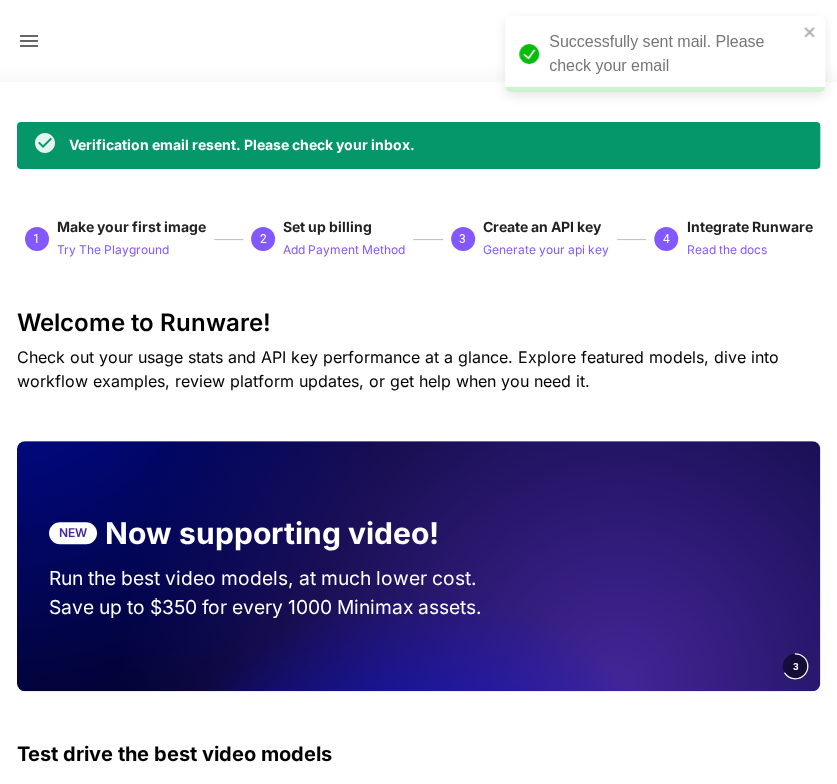 scroll, scrollTop: 0, scrollLeft: 0, axis: both 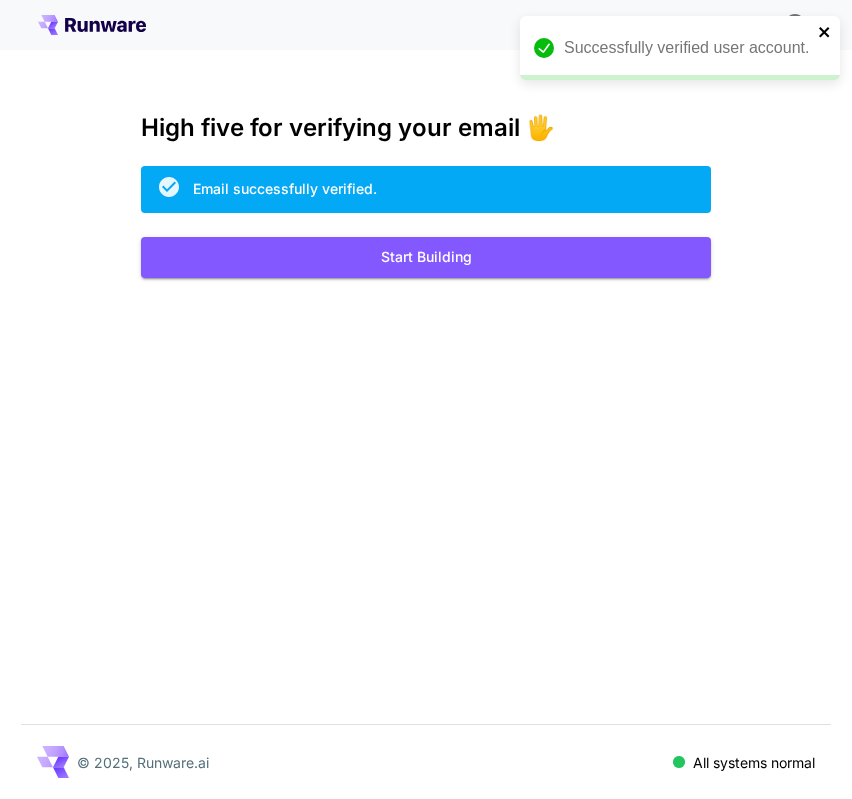 click 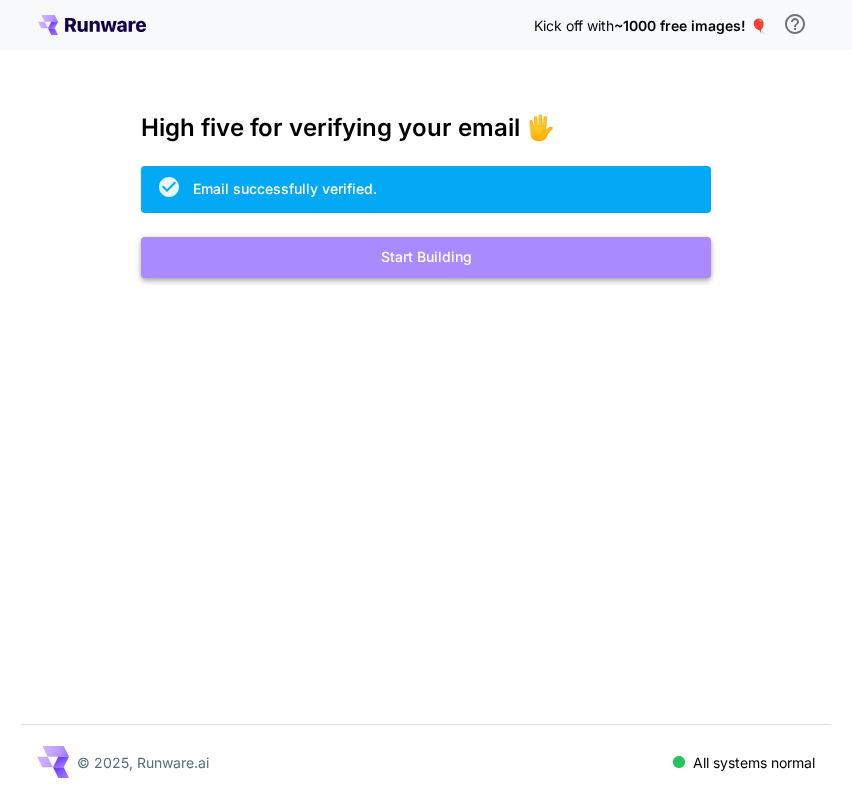 click on "Start Building" at bounding box center [426, 257] 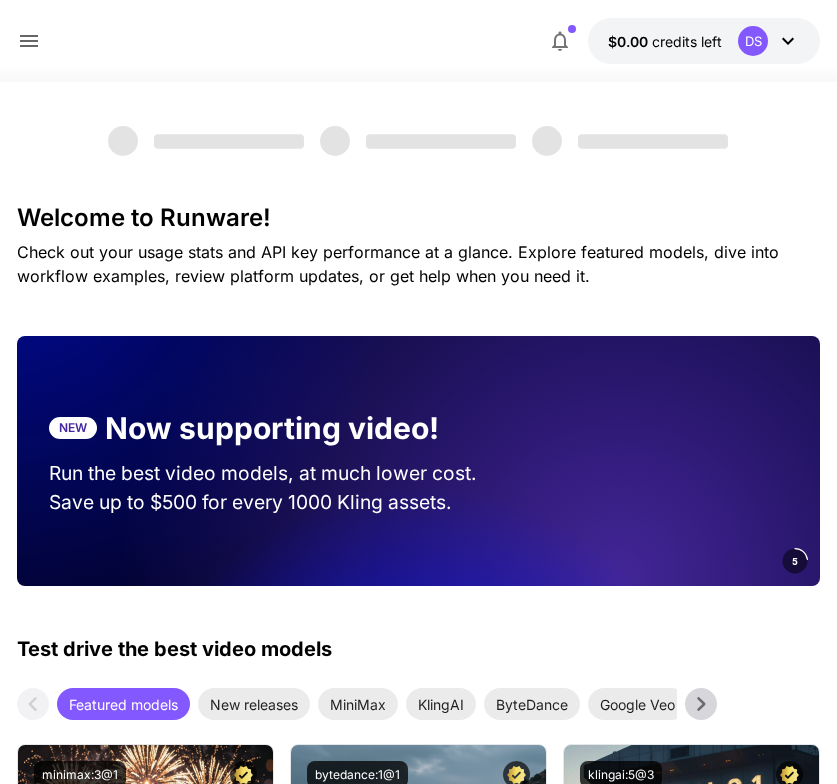 scroll, scrollTop: 0, scrollLeft: 0, axis: both 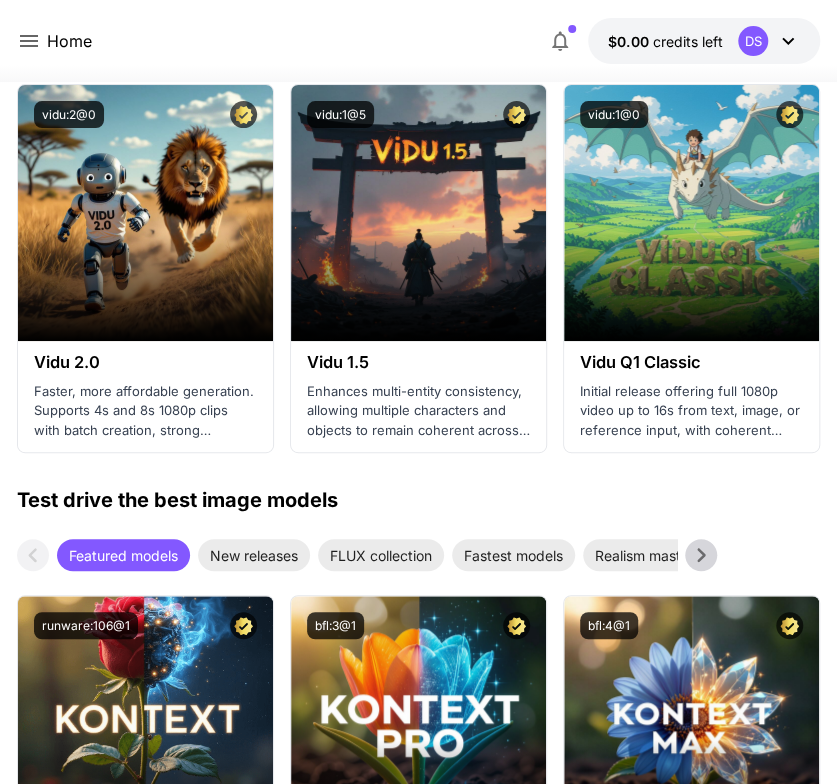 click 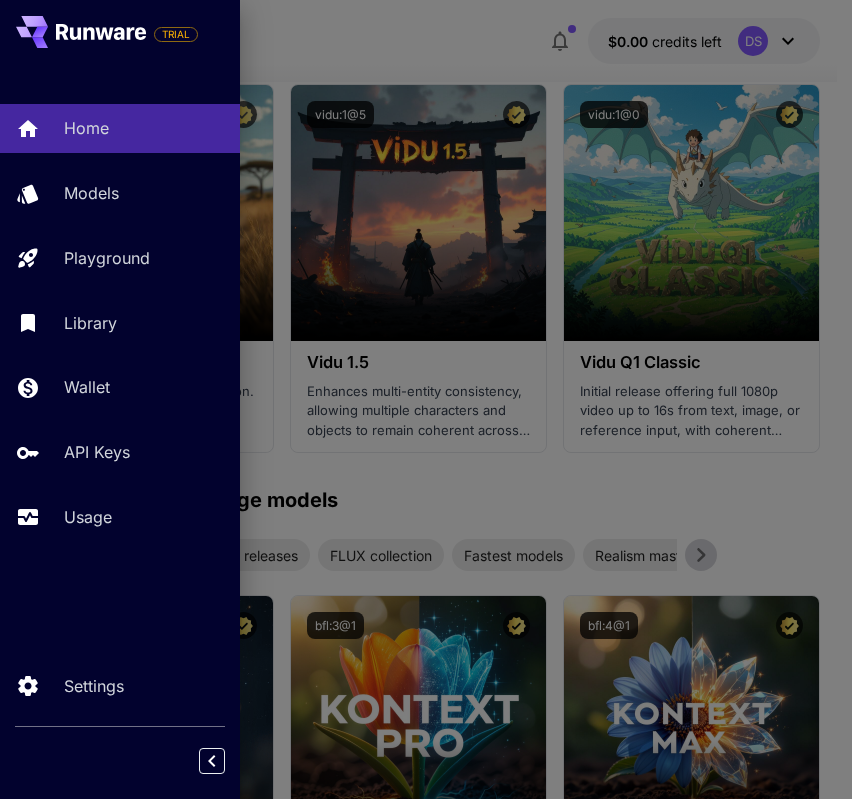 click at bounding box center [426, 399] 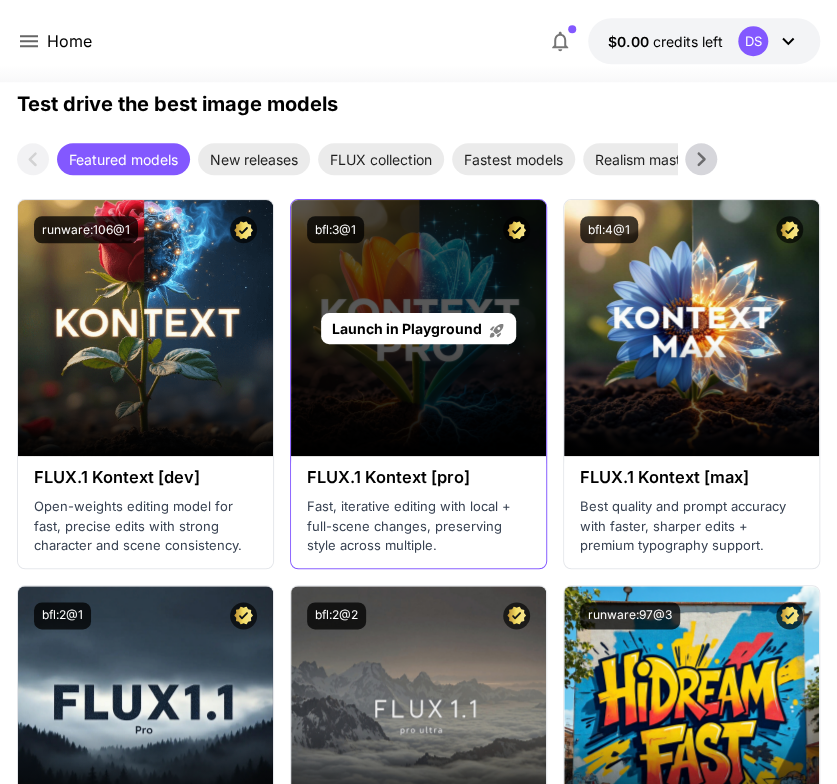scroll, scrollTop: 3000, scrollLeft: 0, axis: vertical 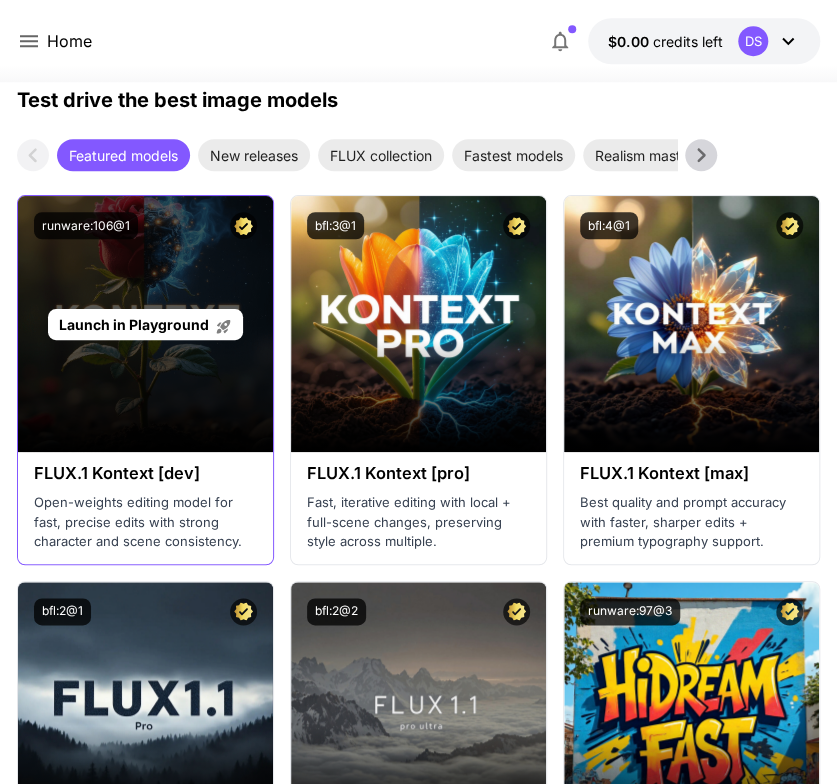 click on "Launch in Playground" at bounding box center [145, 324] 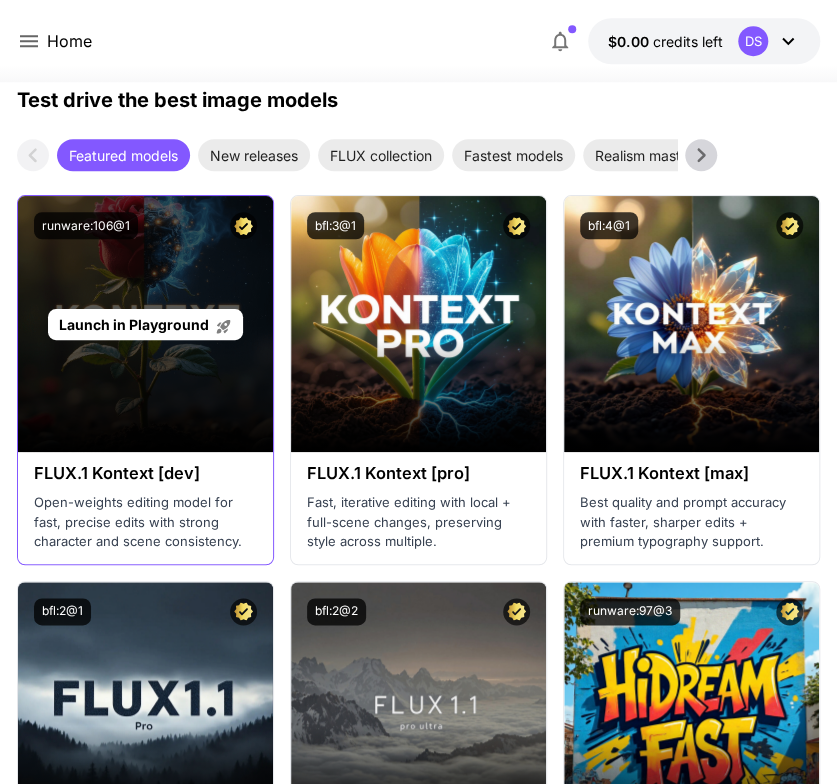 click on "Launch in Playground" at bounding box center (134, 324) 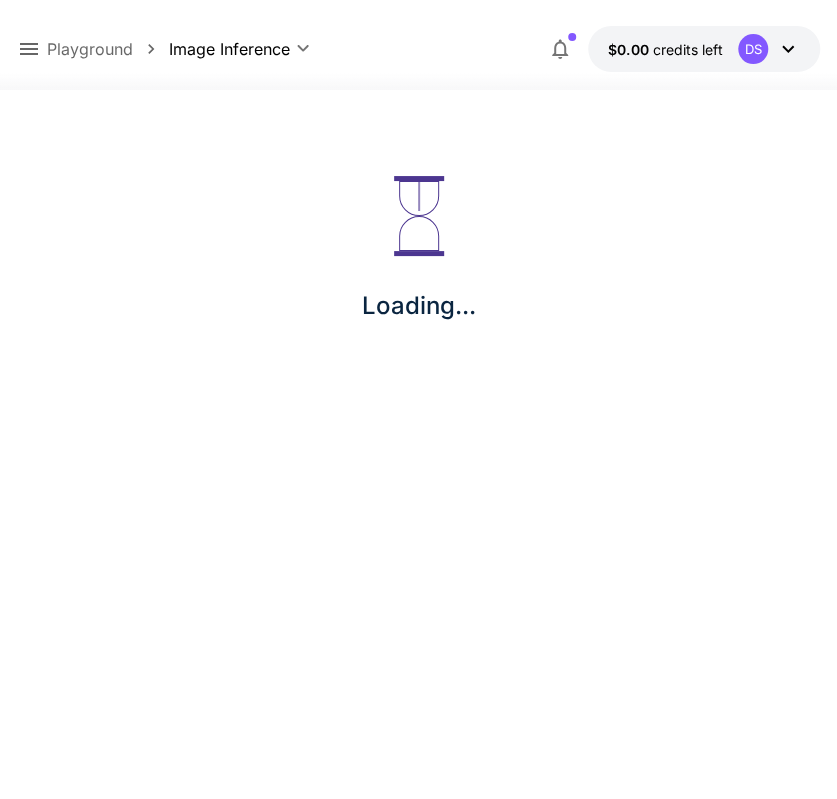 scroll, scrollTop: 0, scrollLeft: 0, axis: both 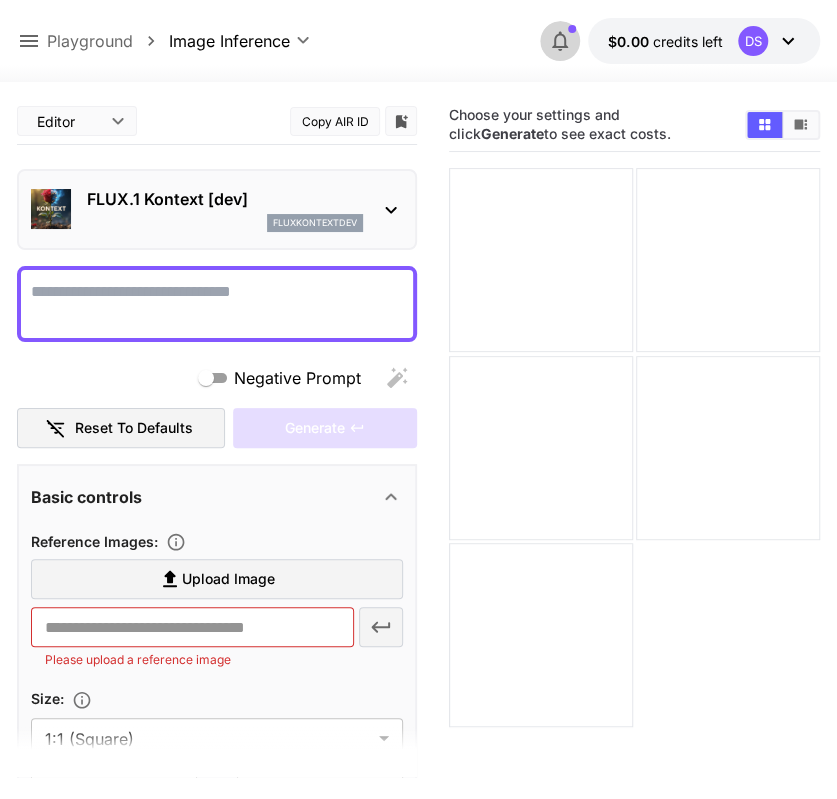 click 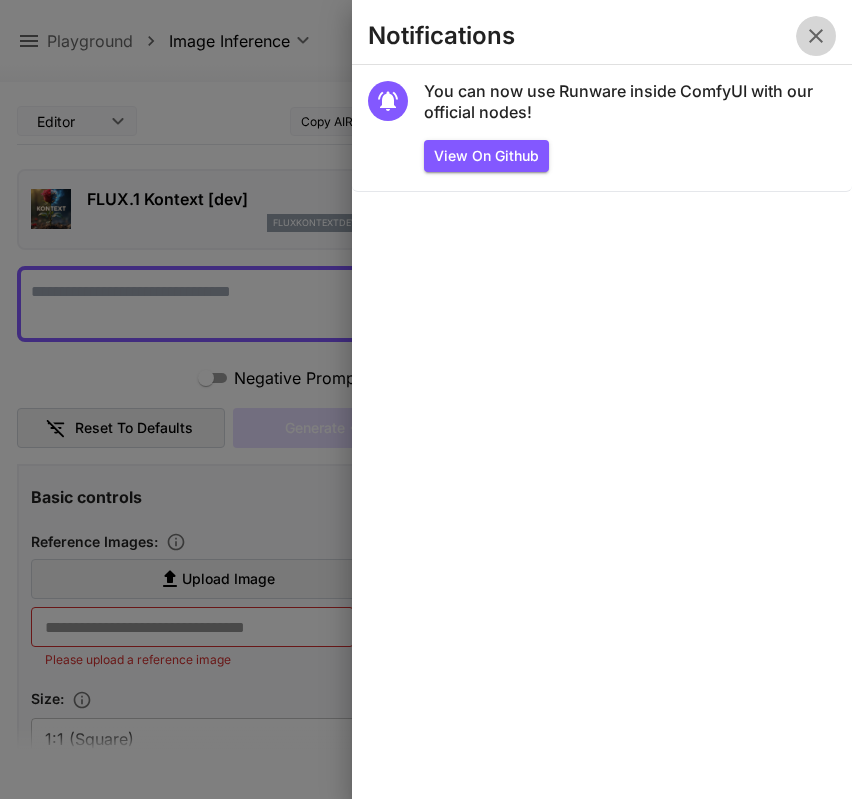 click 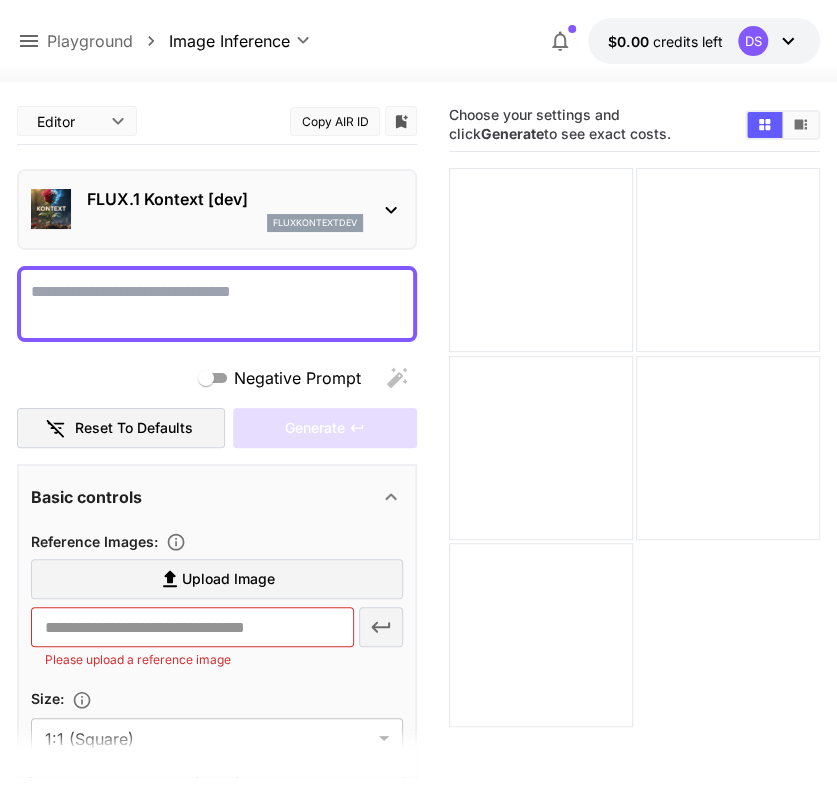 click 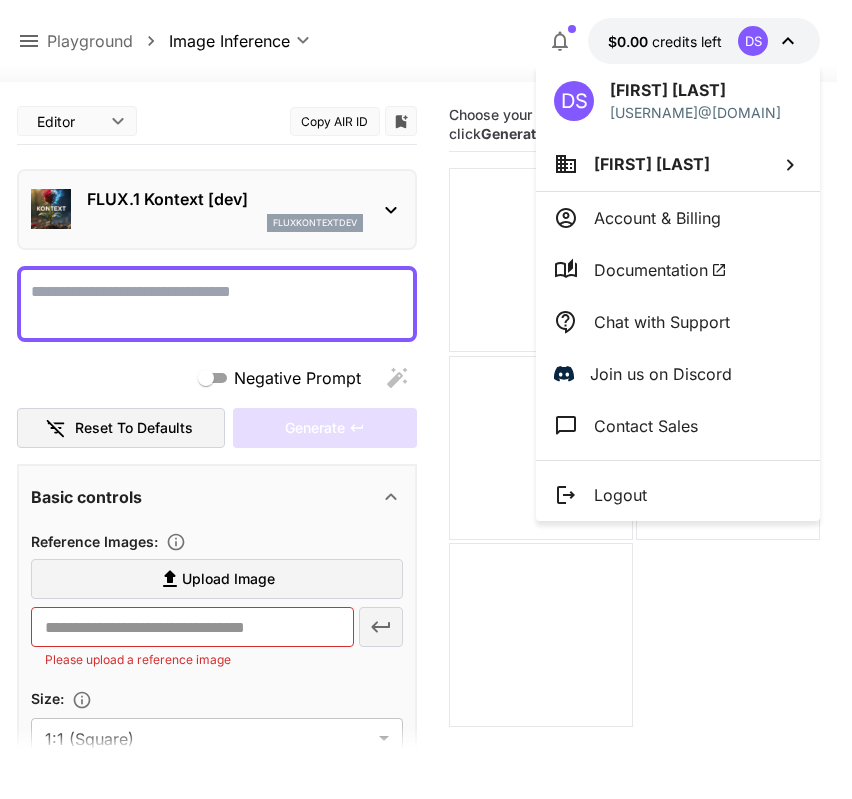 click at bounding box center [426, 399] 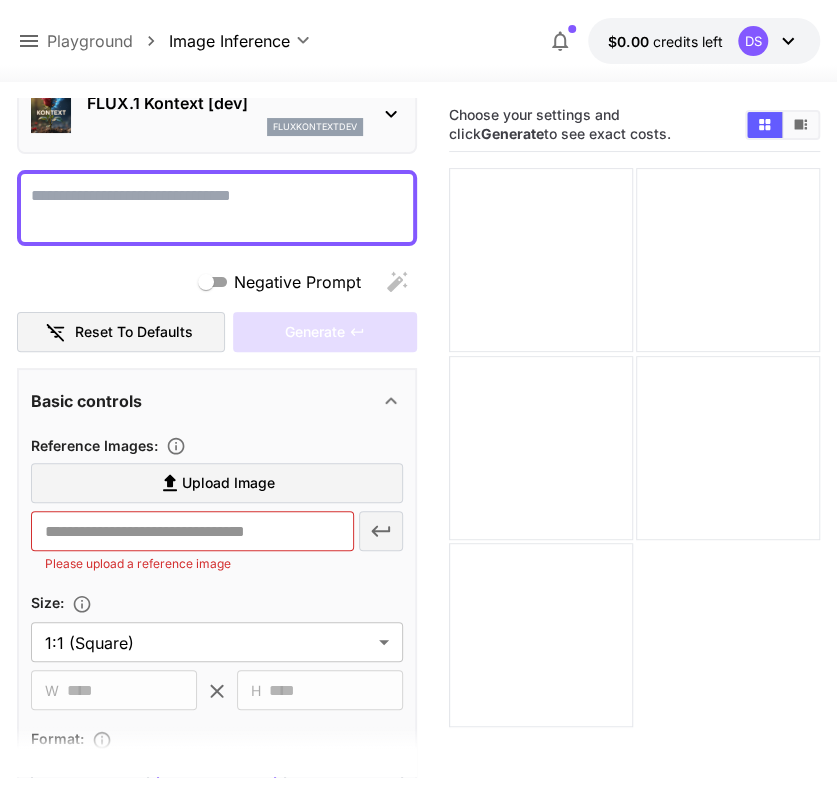 scroll, scrollTop: 100, scrollLeft: 0, axis: vertical 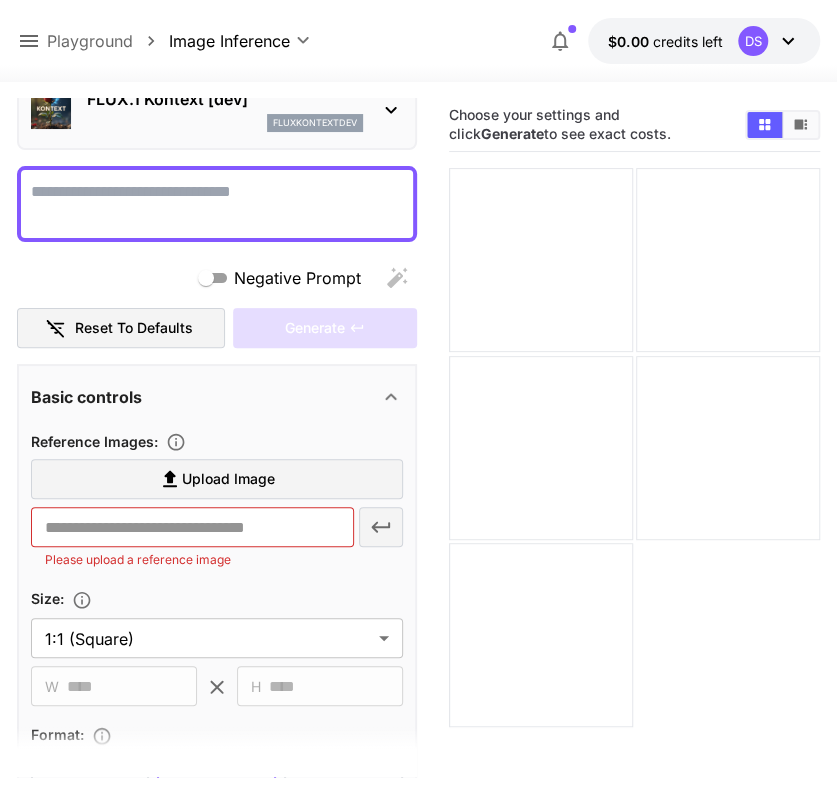 click on "Negative Prompt" at bounding box center [217, 204] 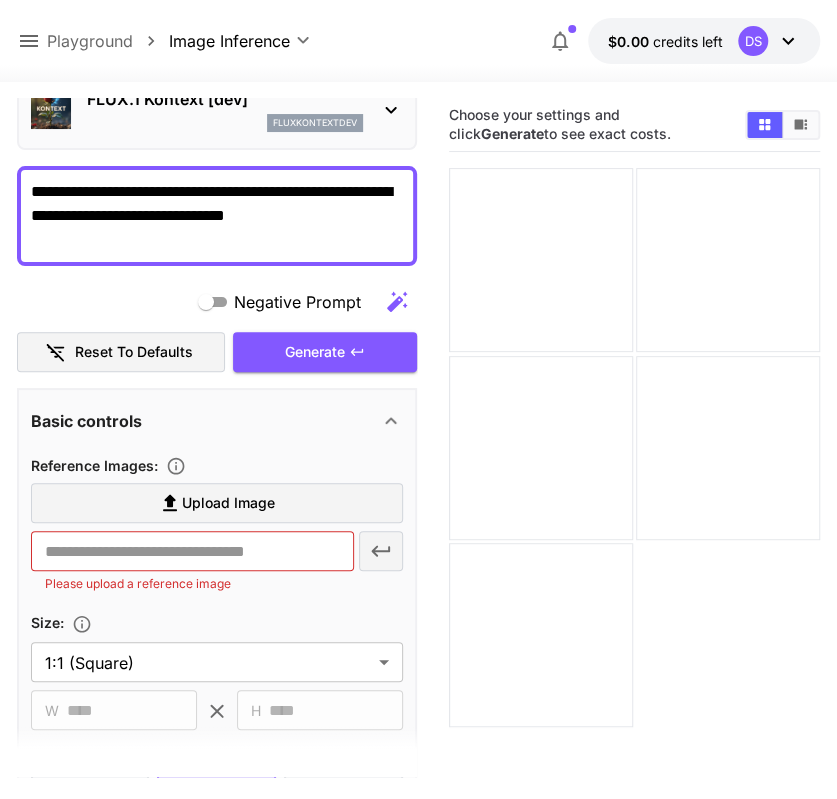 drag, startPoint x: 206, startPoint y: 239, endPoint x: 32, endPoint y: 181, distance: 183.41211 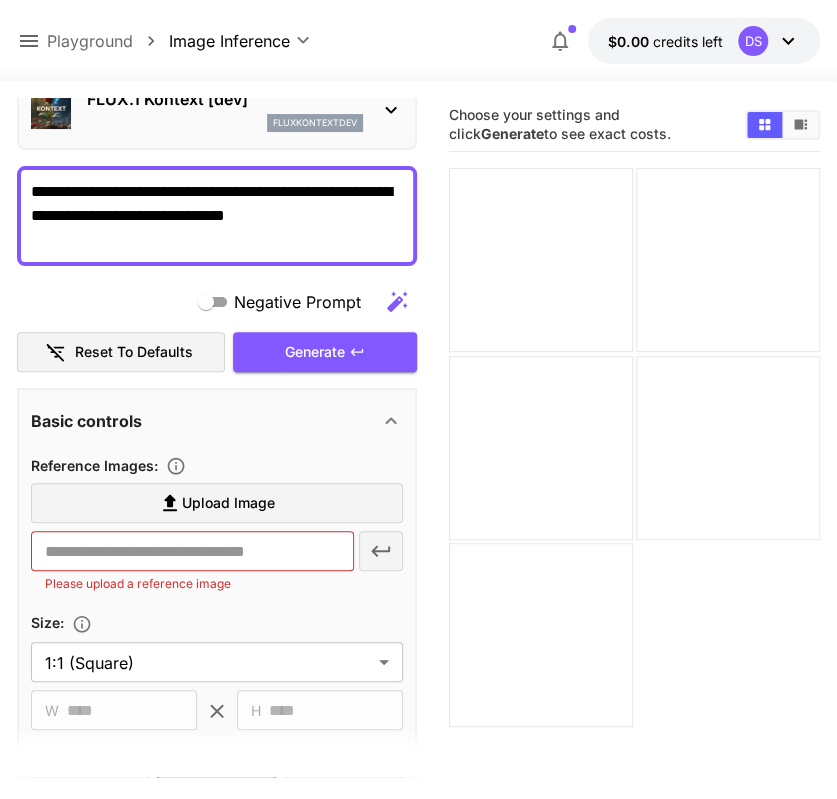 type on "**********" 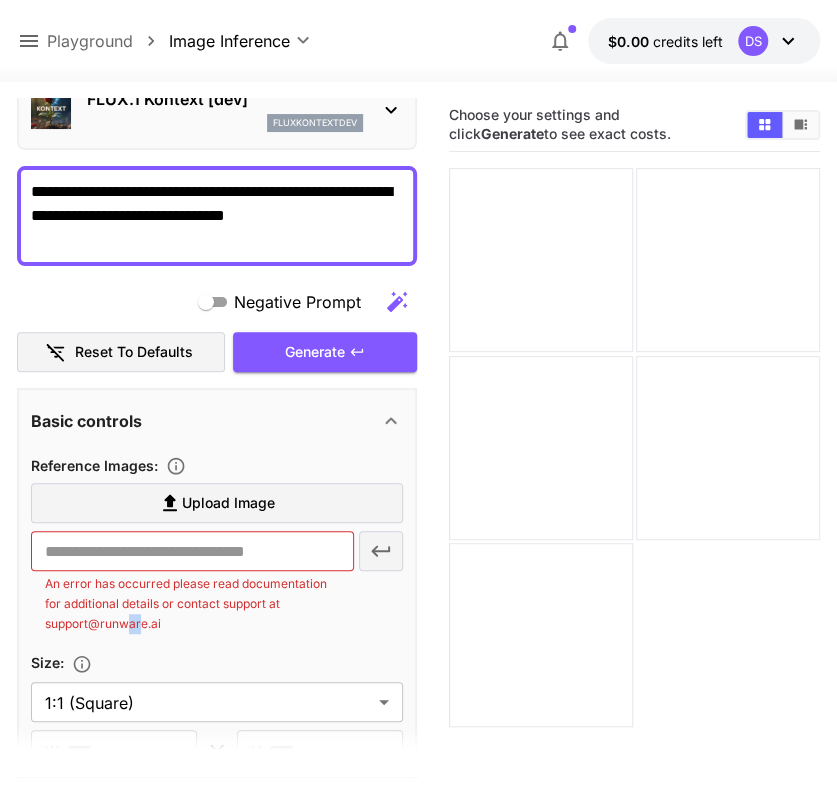 click on "An error has occurred please read documentation for additional details or contact support at support@runware.ai" at bounding box center [192, 604] 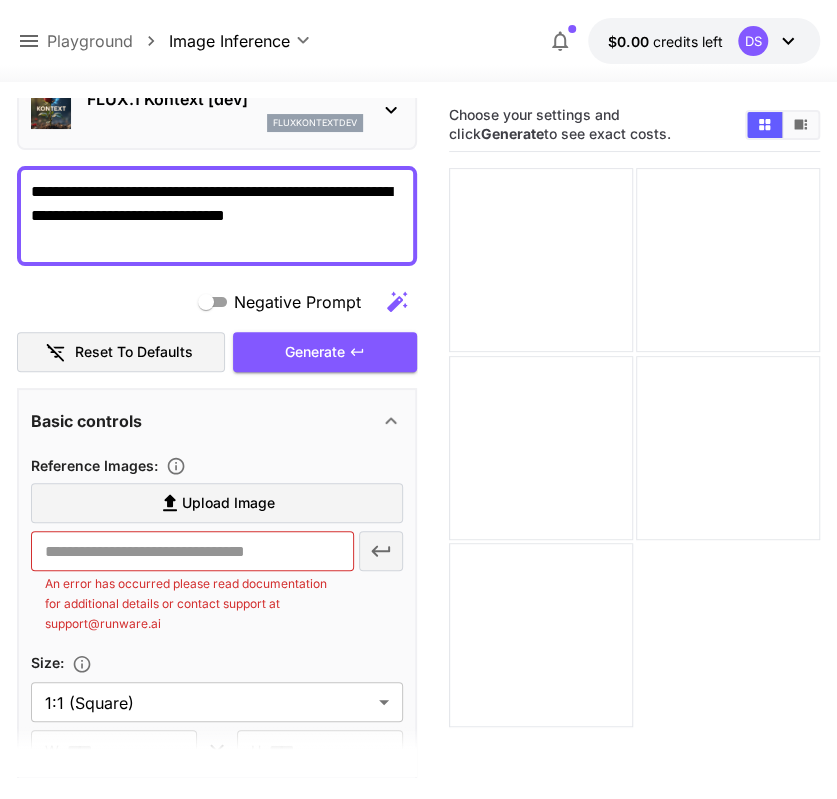 click on "An error has occurred please read documentation for additional details or contact support at support@runware.ai" at bounding box center (192, 604) 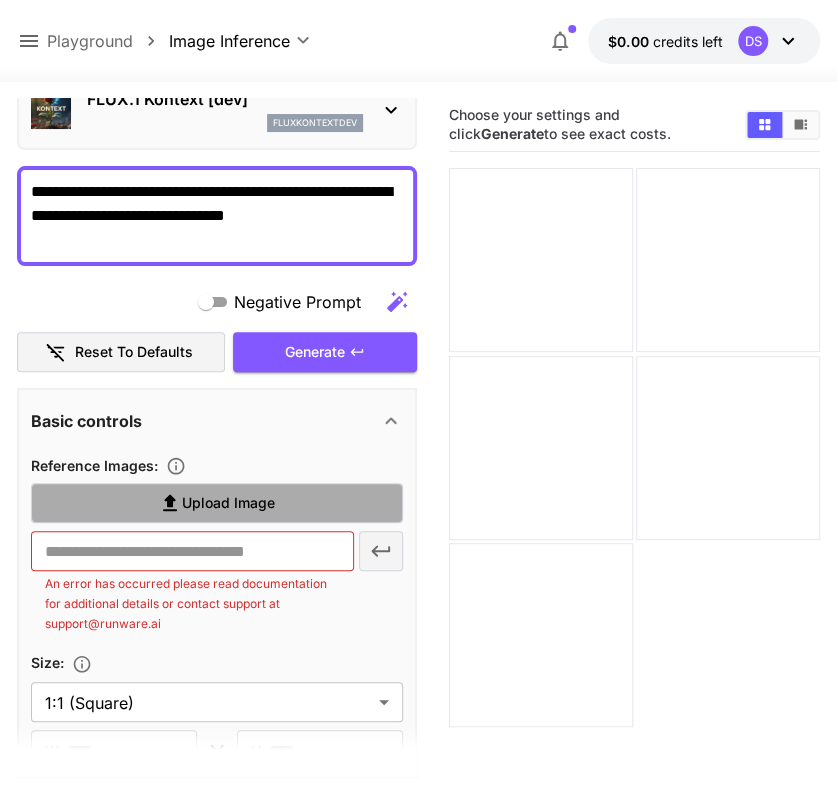 click on "Upload Image" at bounding box center [217, 503] 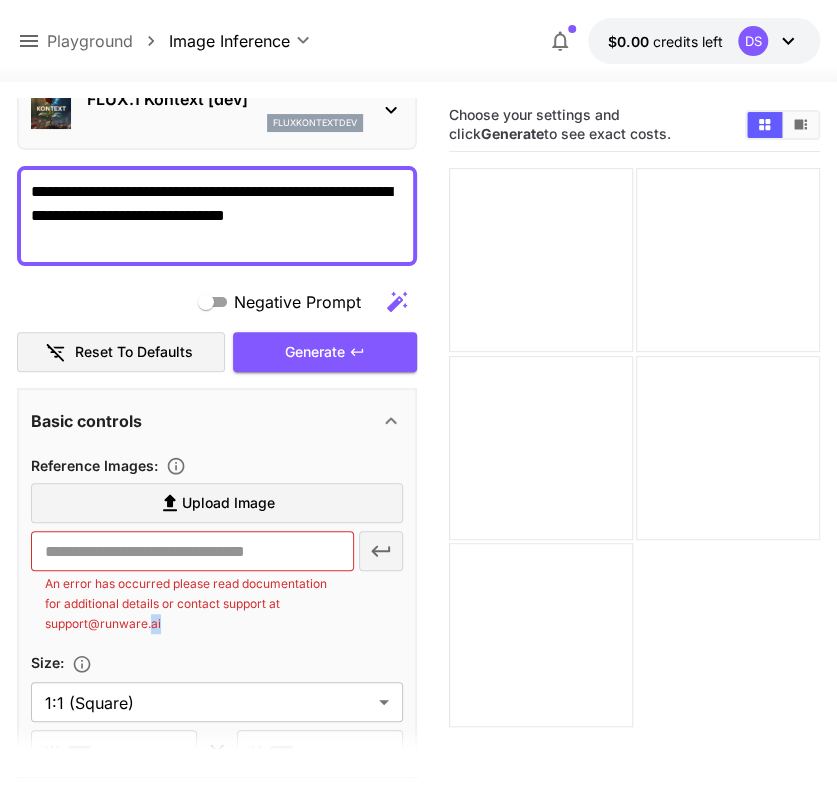 drag, startPoint x: 150, startPoint y: 619, endPoint x: 246, endPoint y: 623, distance: 96.0833 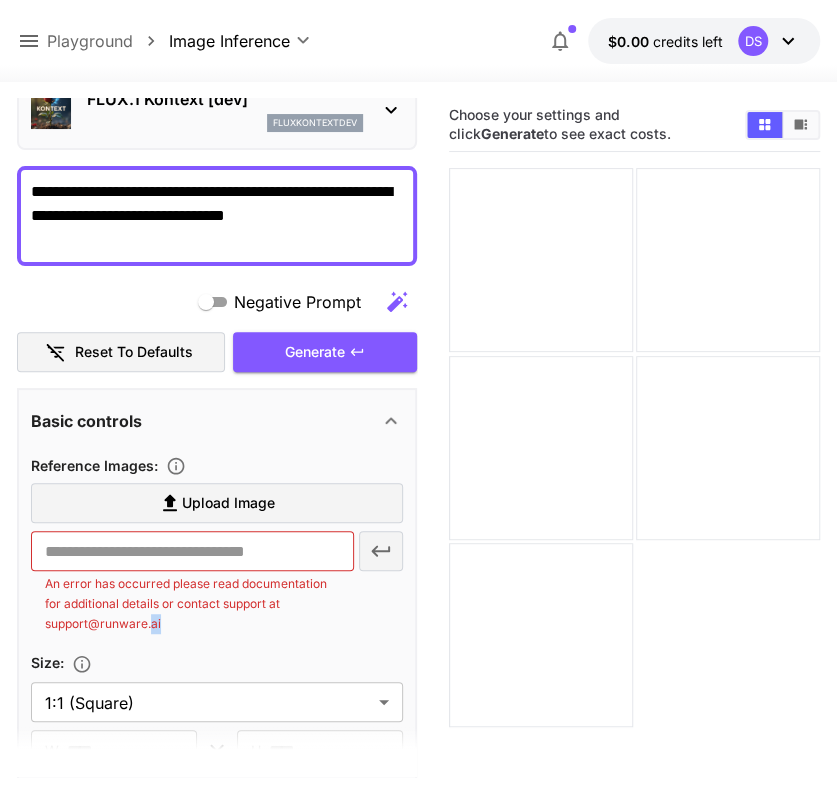 click on "An error has occurred please read documentation for additional details or contact support at support@runware.ai" at bounding box center [192, 604] 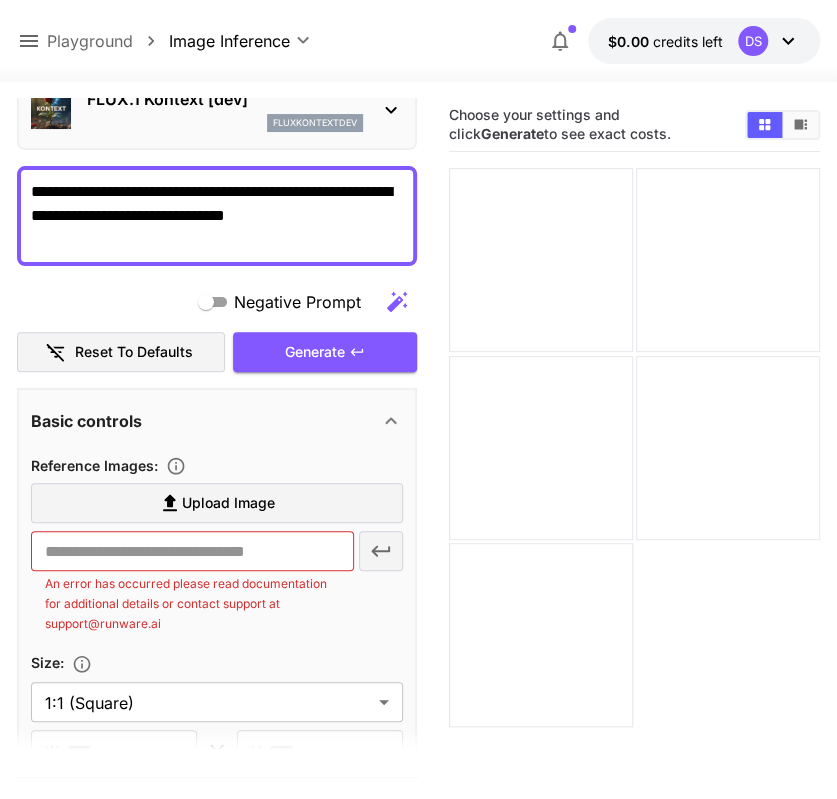 click on "An error has occurred please read documentation for additional details or contact support at support@runware.ai" at bounding box center (192, 604) 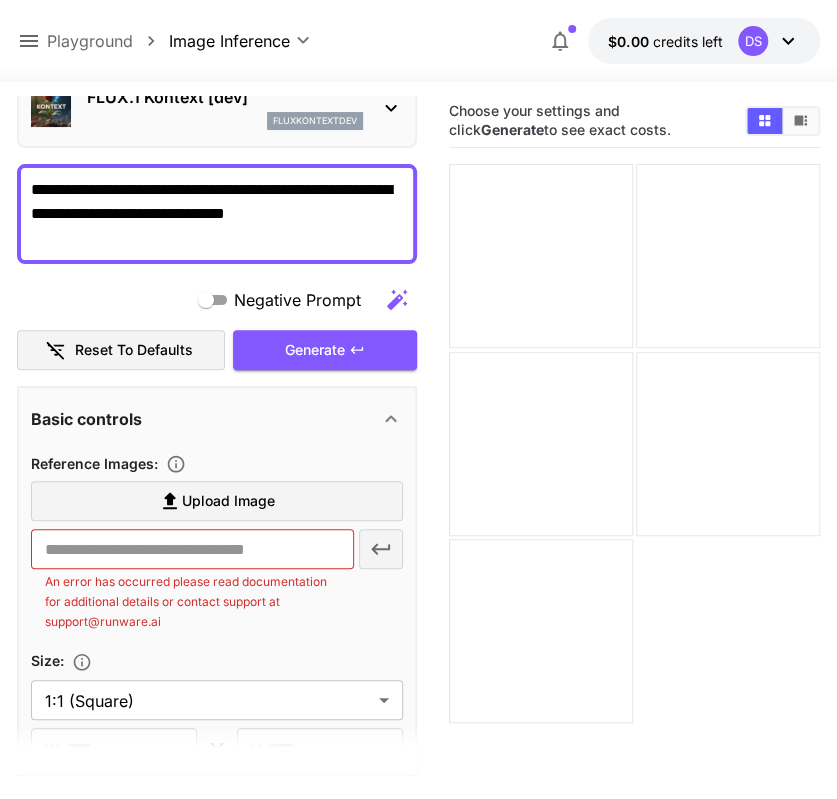 scroll, scrollTop: 0, scrollLeft: 0, axis: both 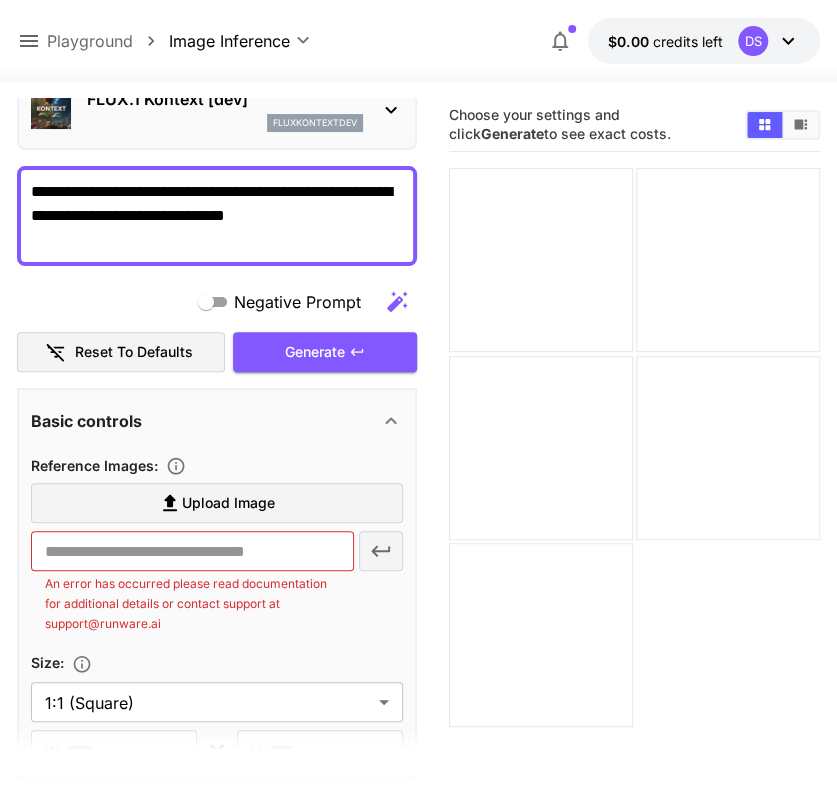 click on "DS" at bounding box center [753, 41] 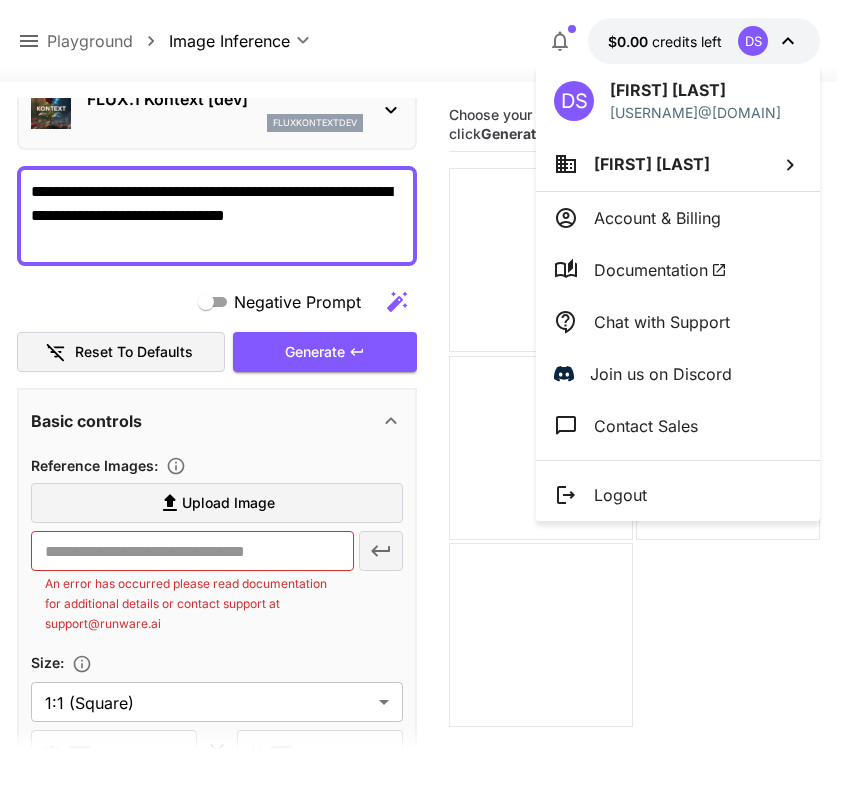 click at bounding box center (426, 399) 